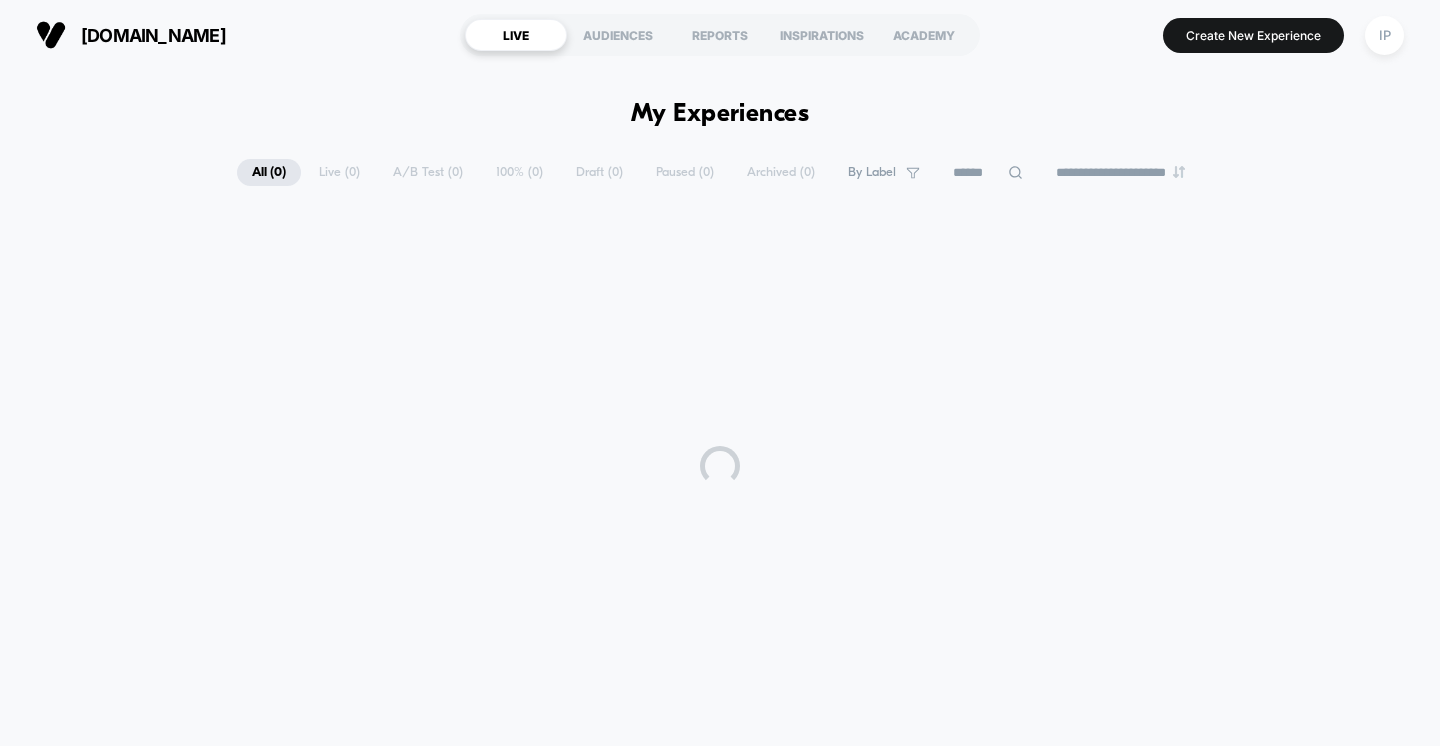 scroll, scrollTop: 0, scrollLeft: 0, axis: both 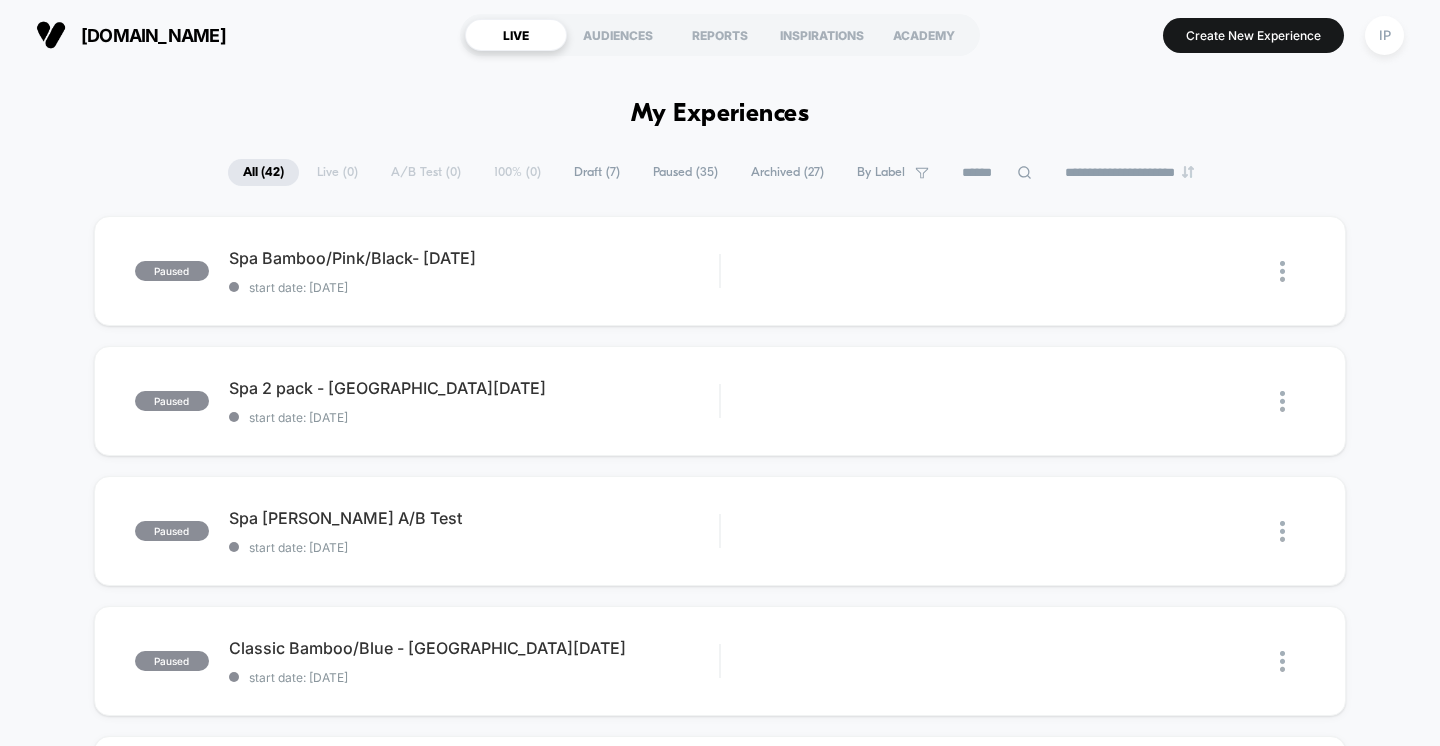 click on "Paused ( 35 )" at bounding box center (685, 172) 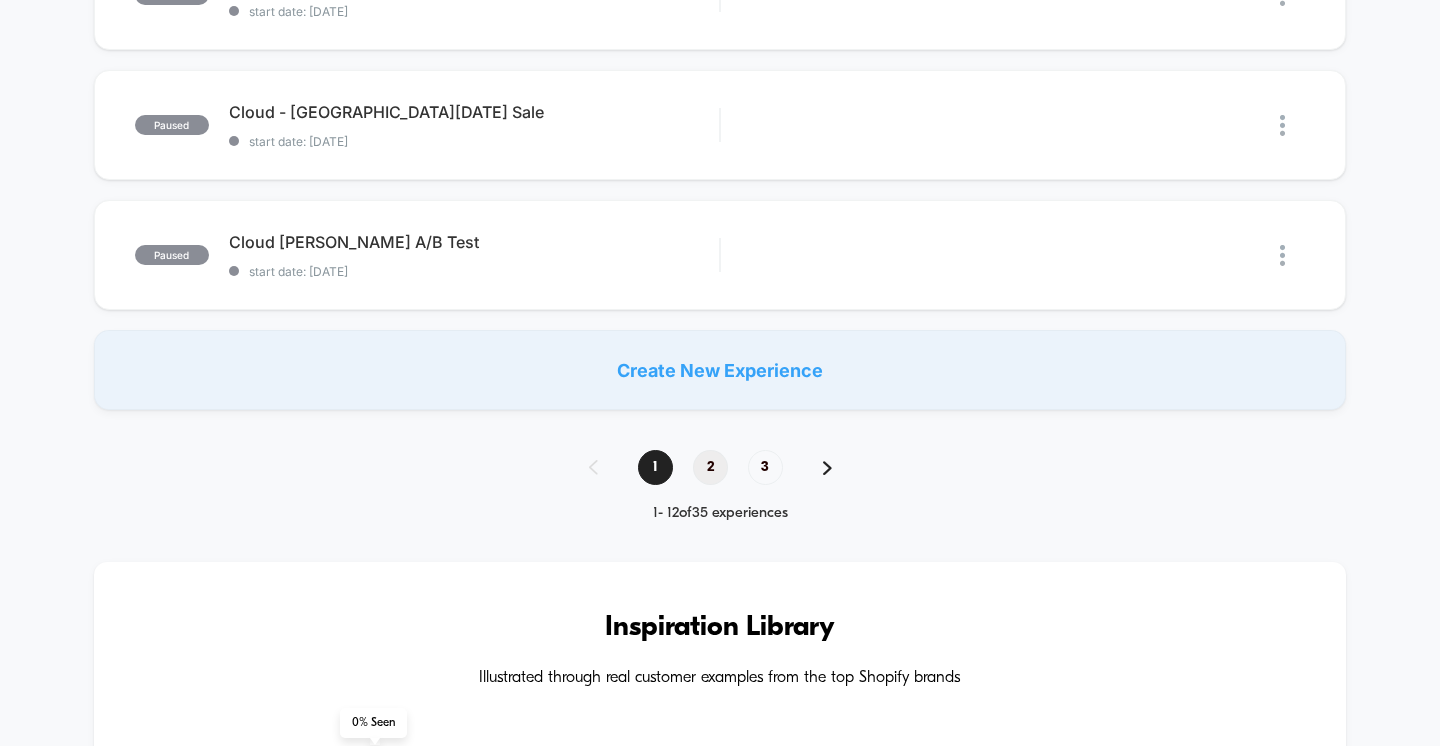 click on "2" at bounding box center [710, 467] 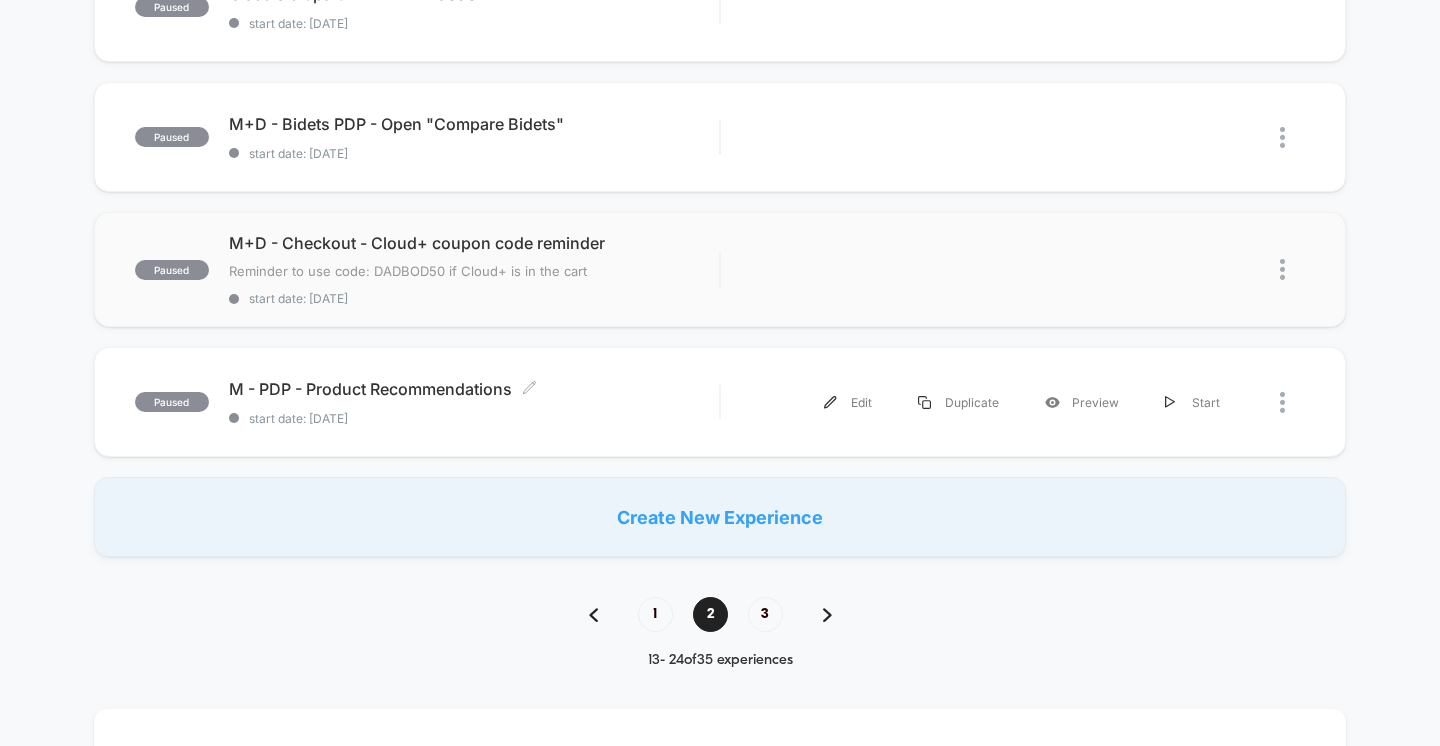 scroll, scrollTop: 1279, scrollLeft: 0, axis: vertical 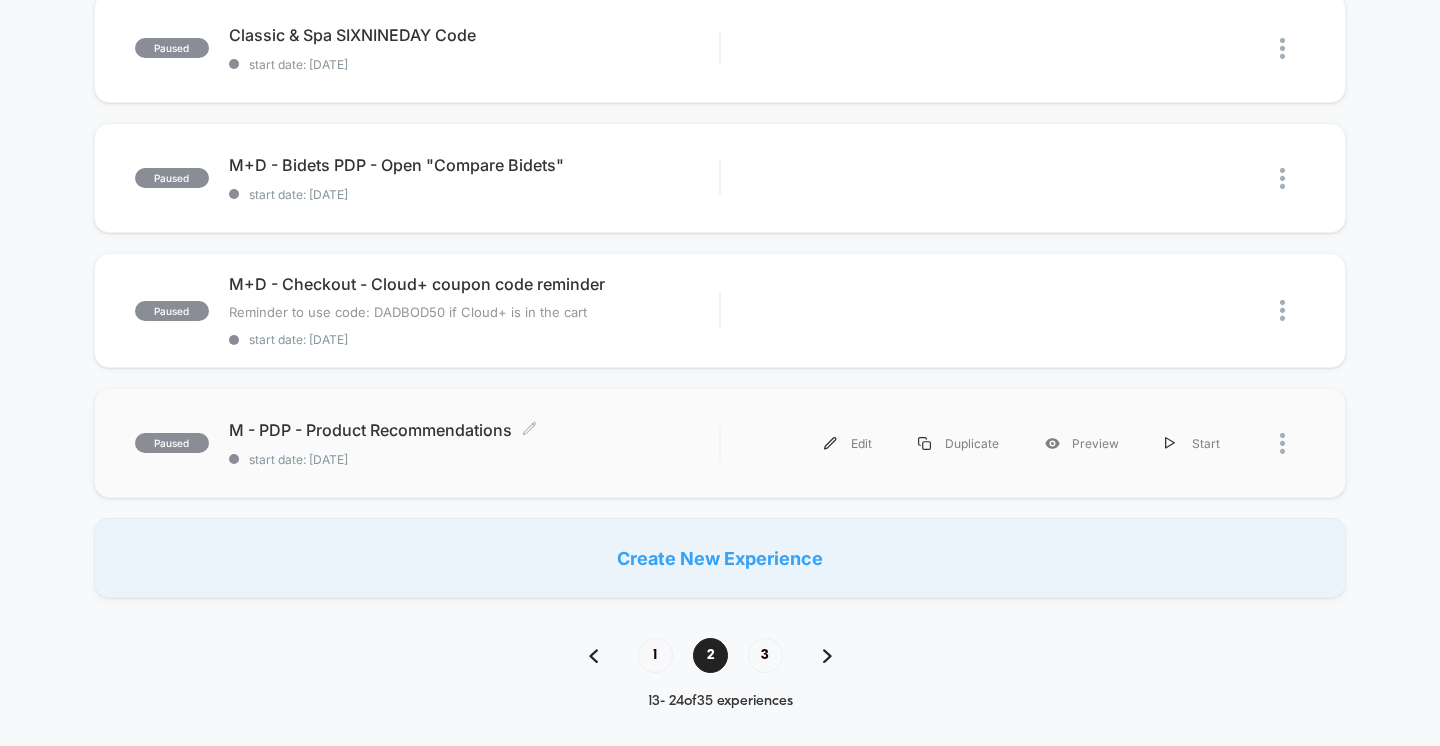 click on "M - PDP - Product Recommendations Click to edit experience details Click to edit experience details start date: [DATE]" at bounding box center (474, 443) 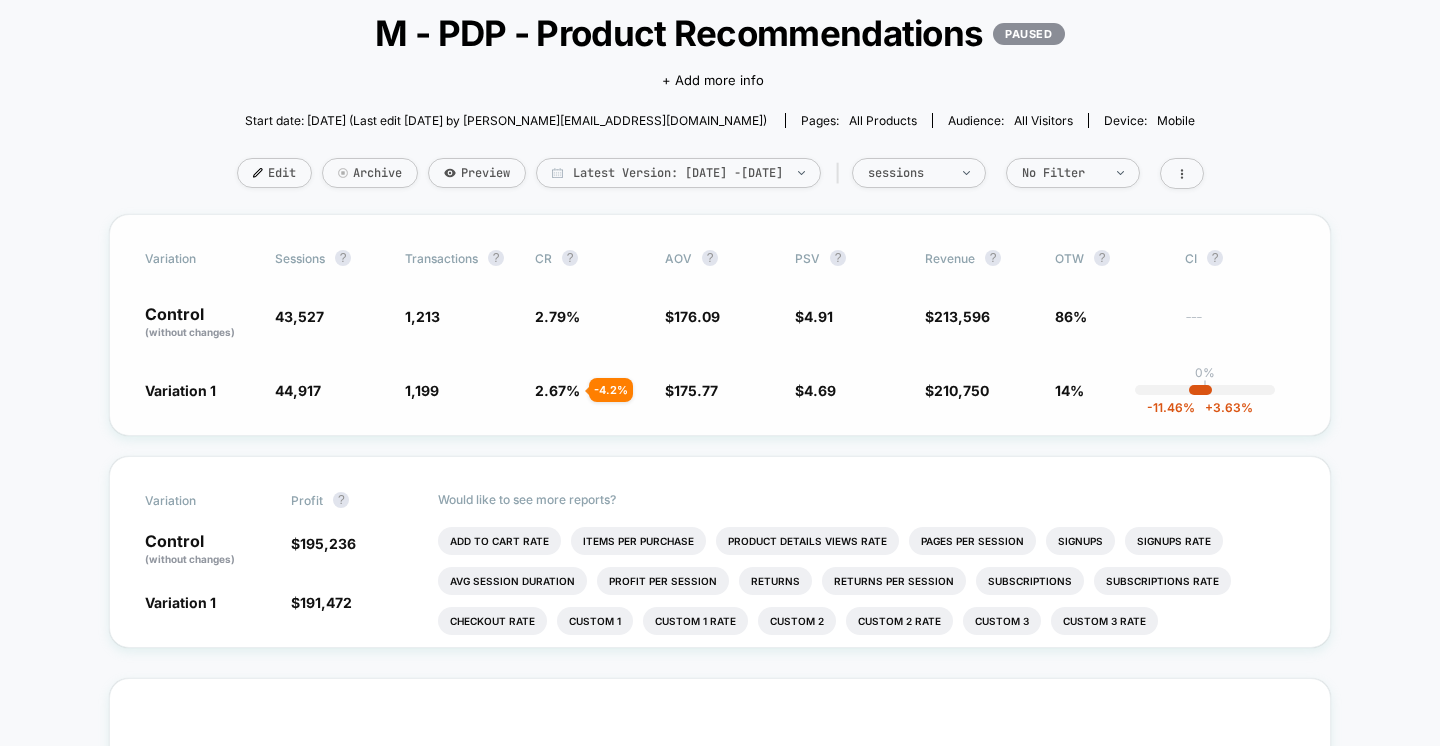 scroll, scrollTop: 130, scrollLeft: 0, axis: vertical 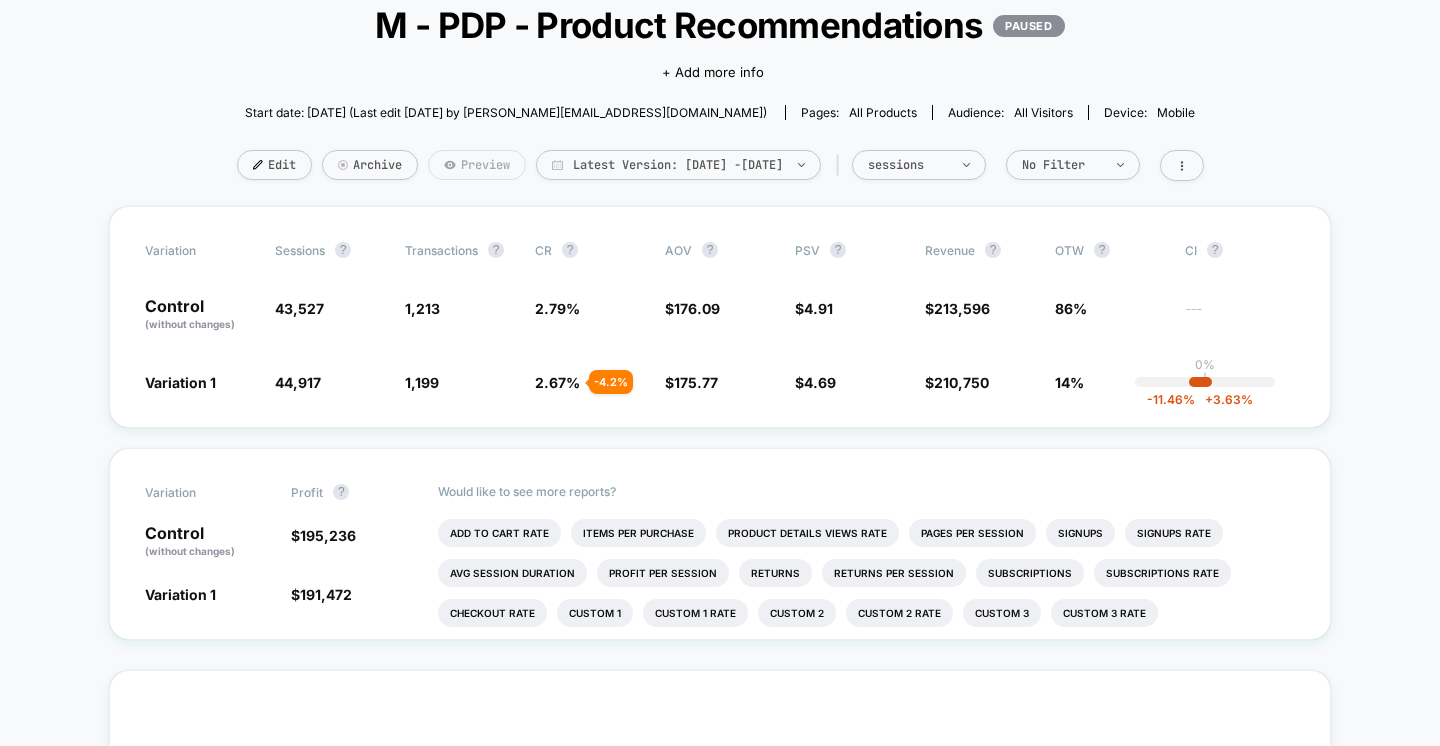 click on "Preview" at bounding box center (477, 165) 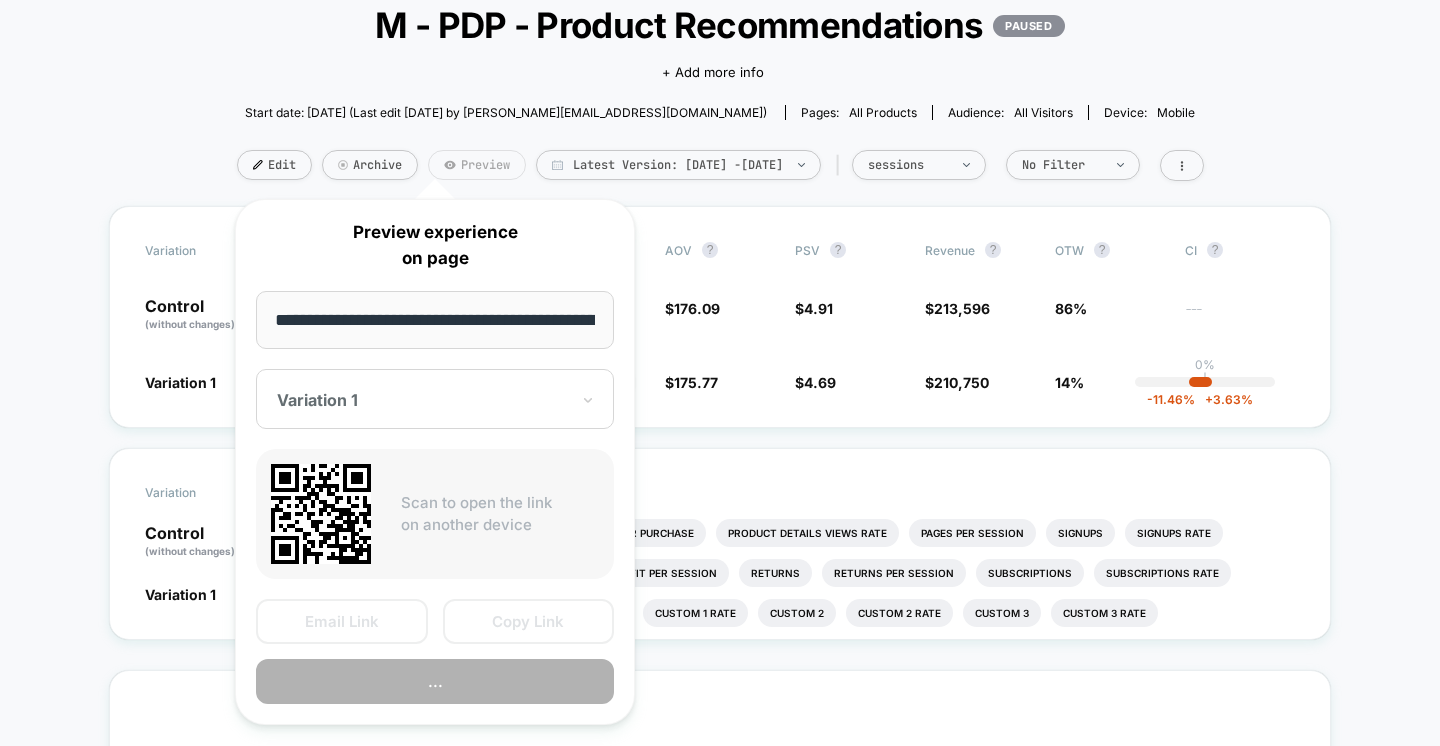 scroll, scrollTop: 0, scrollLeft: 115, axis: horizontal 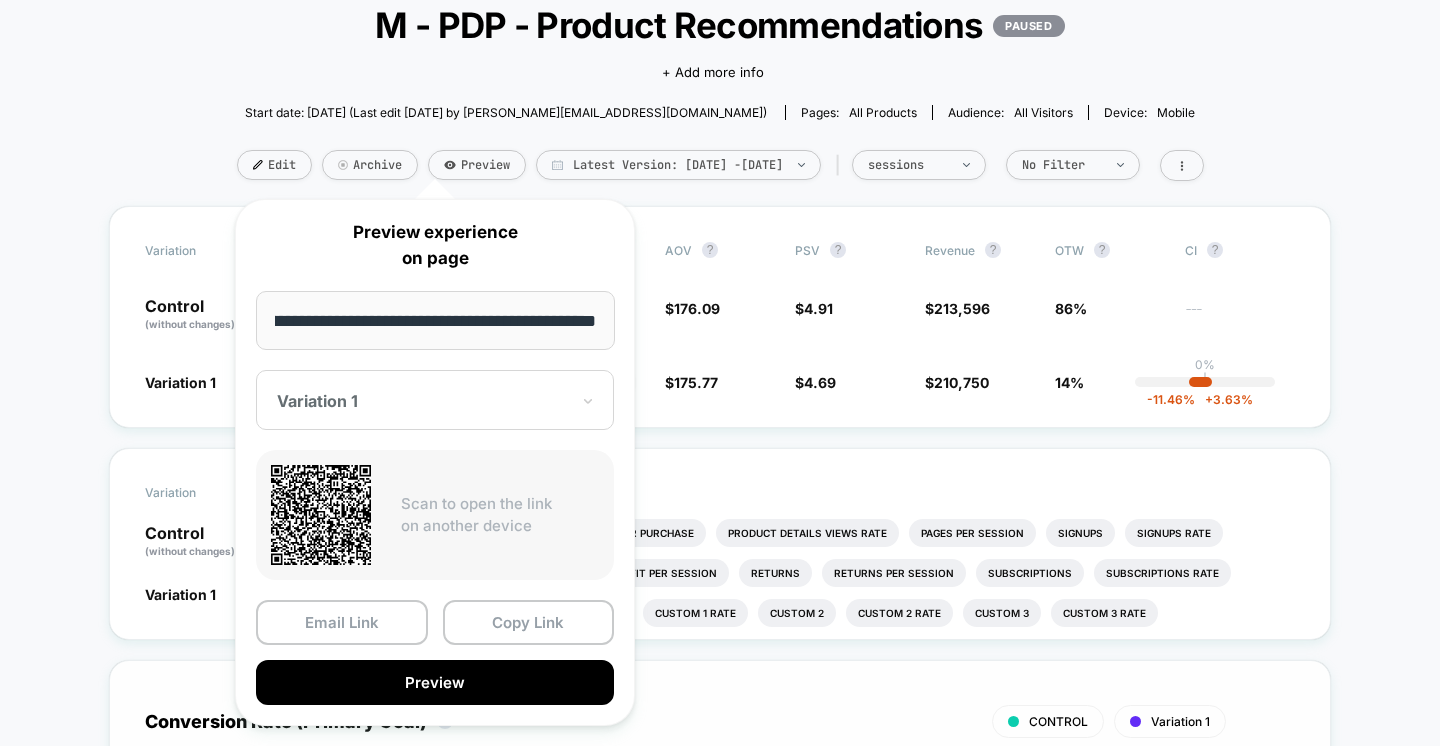 click on "Preview" at bounding box center [435, 682] 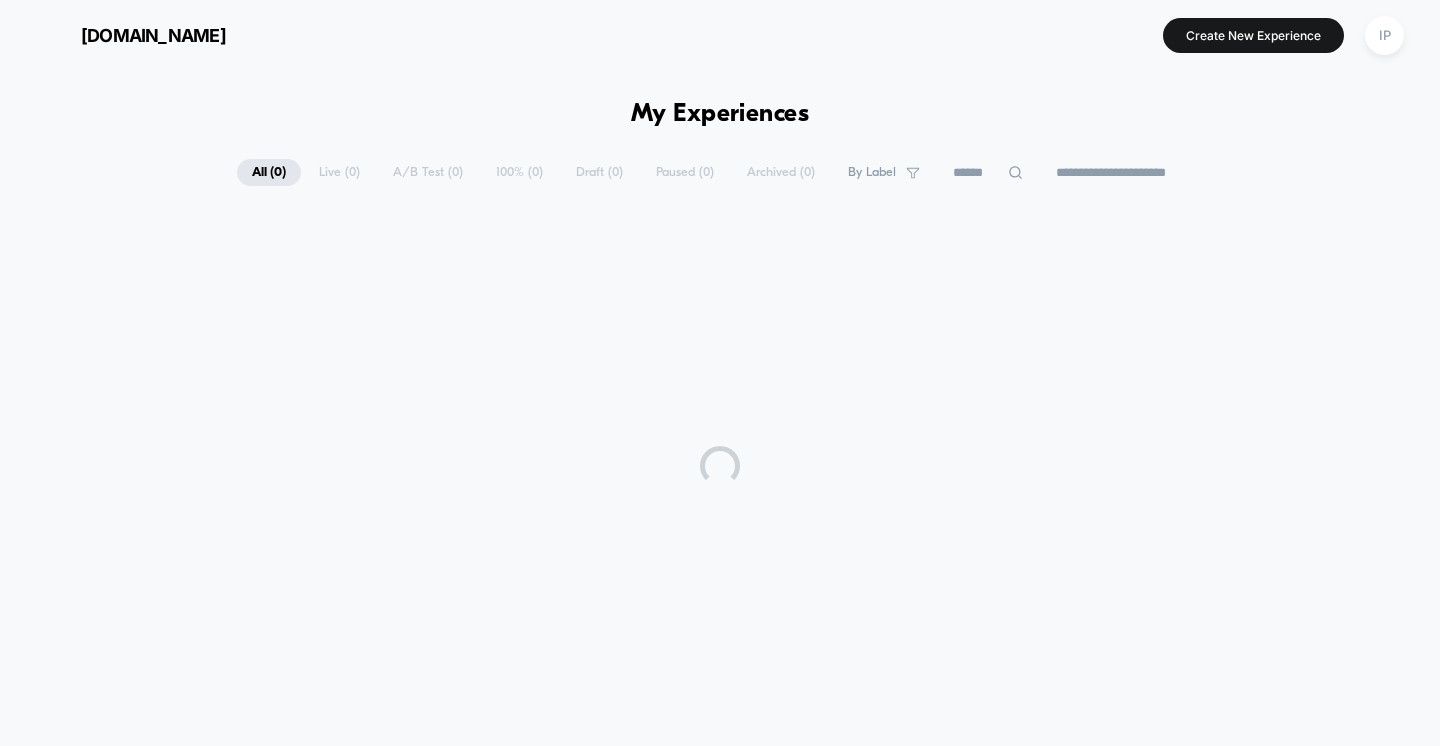 scroll, scrollTop: 0, scrollLeft: 0, axis: both 